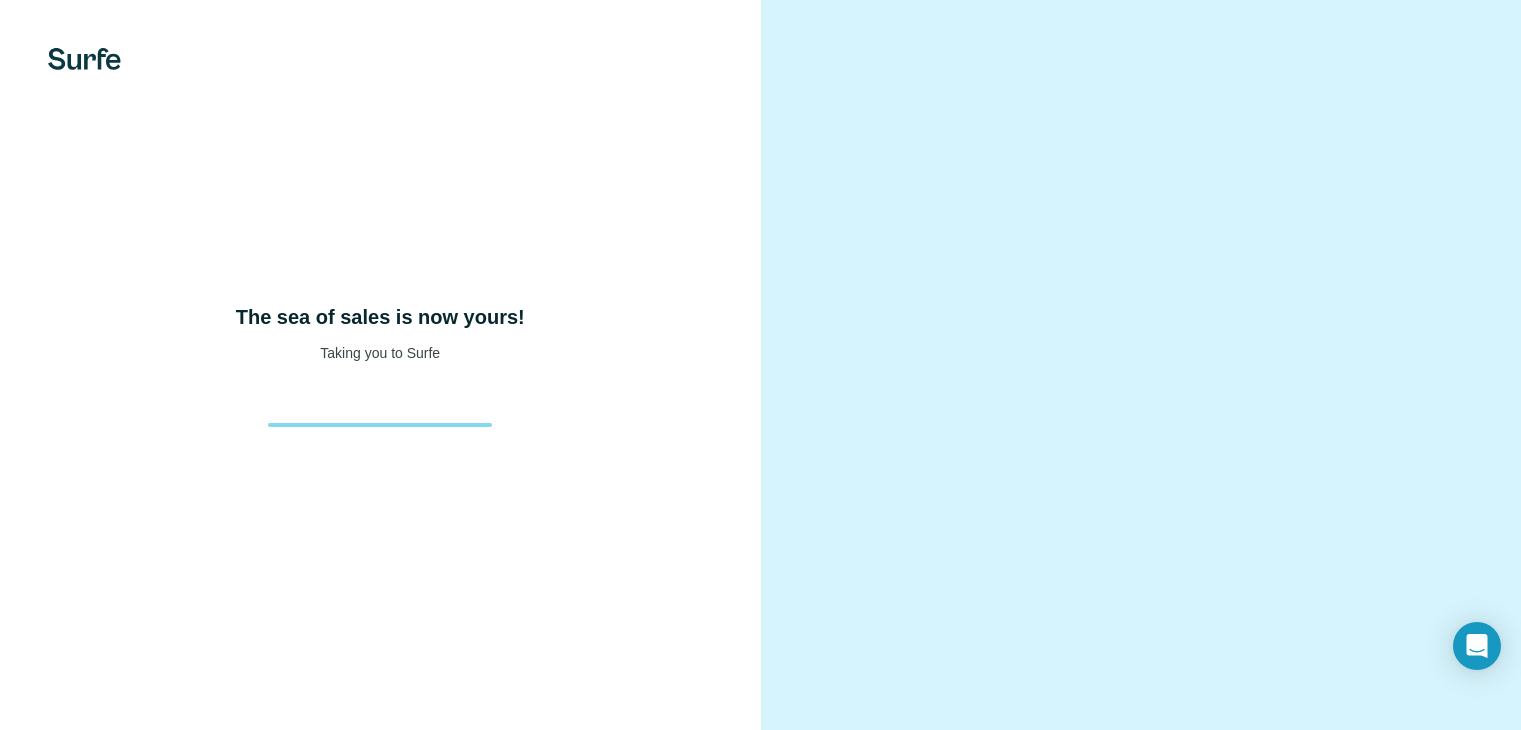 scroll, scrollTop: 0, scrollLeft: 0, axis: both 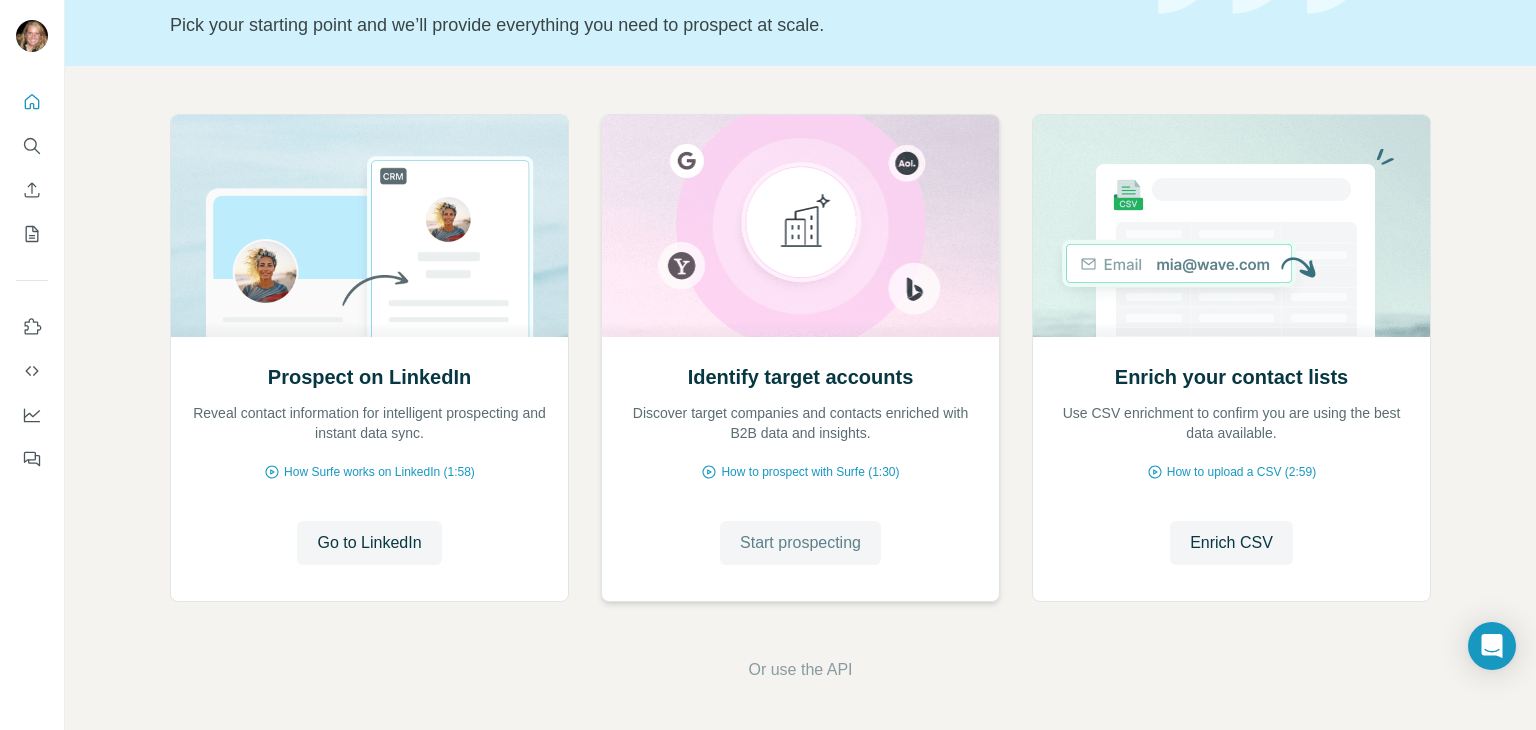 click on "Start prospecting" at bounding box center (800, 543) 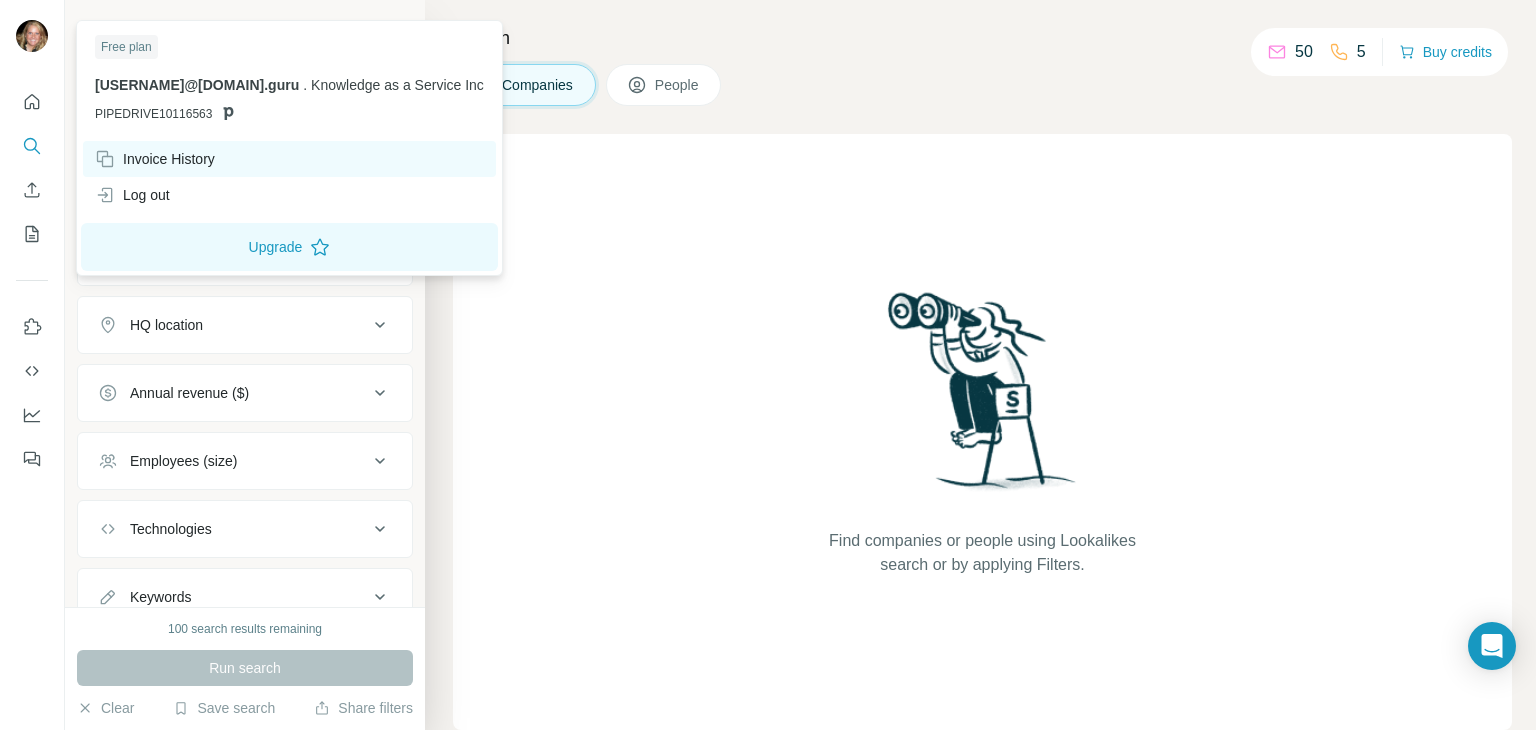 click on "Invoice History" at bounding box center (155, 159) 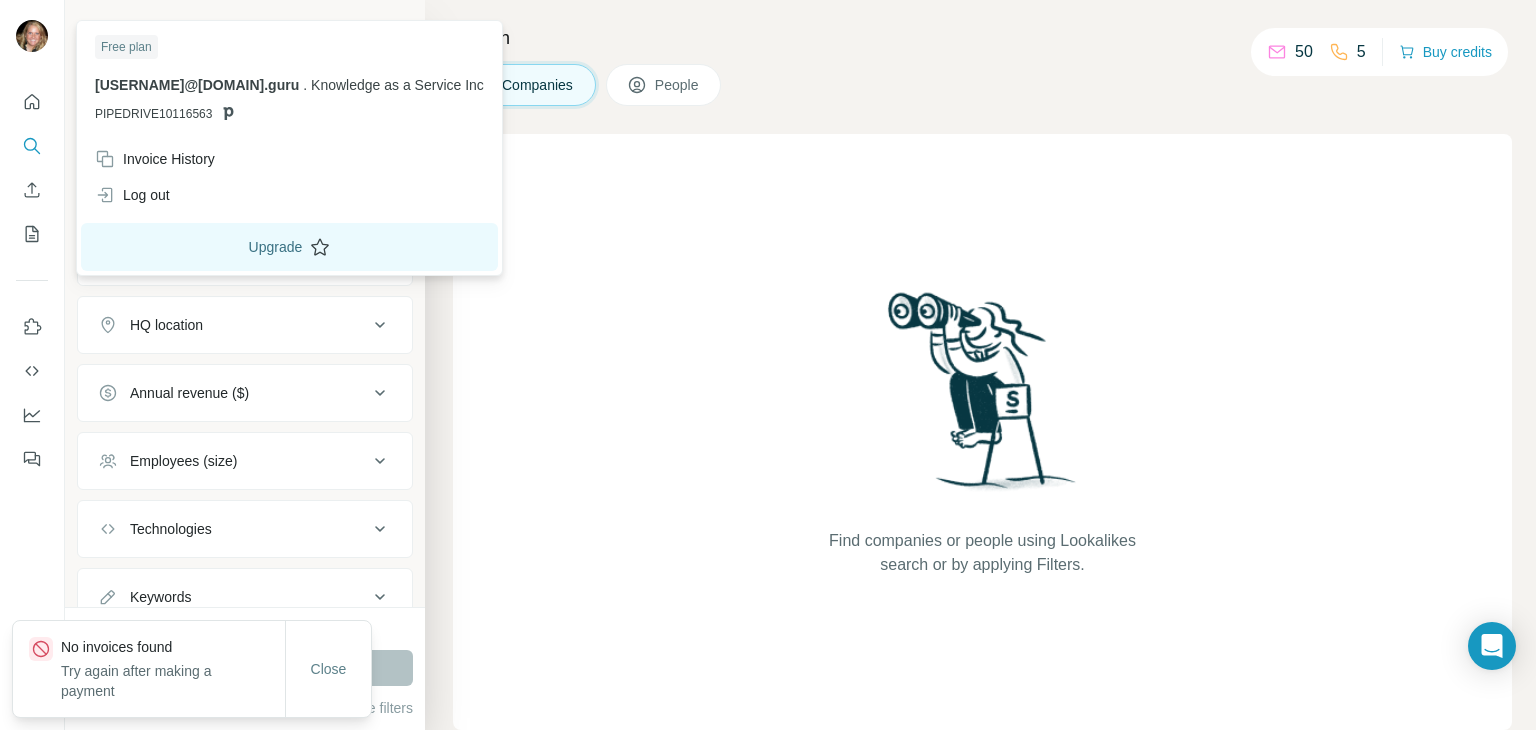 click on "Upgrade" at bounding box center (289, 247) 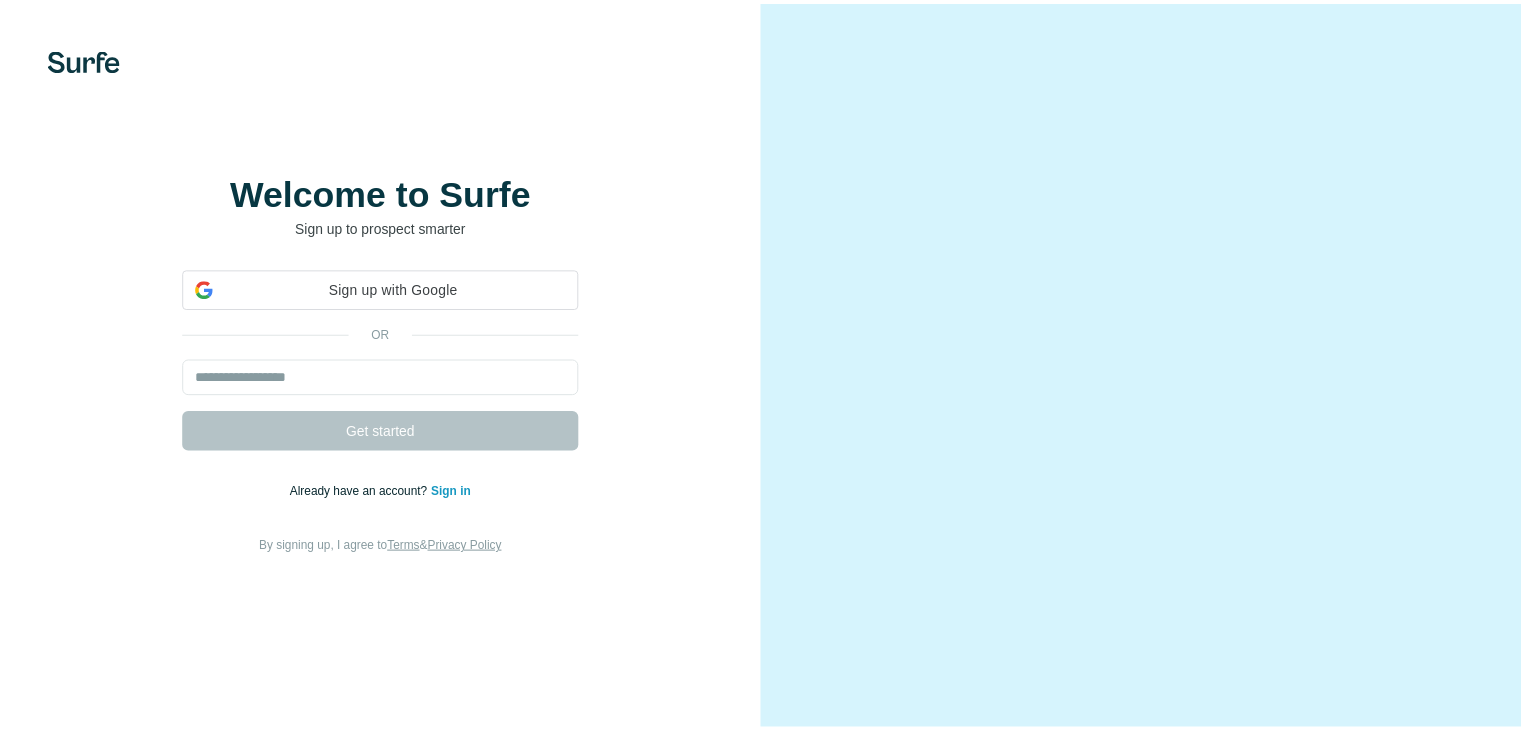 scroll, scrollTop: 0, scrollLeft: 0, axis: both 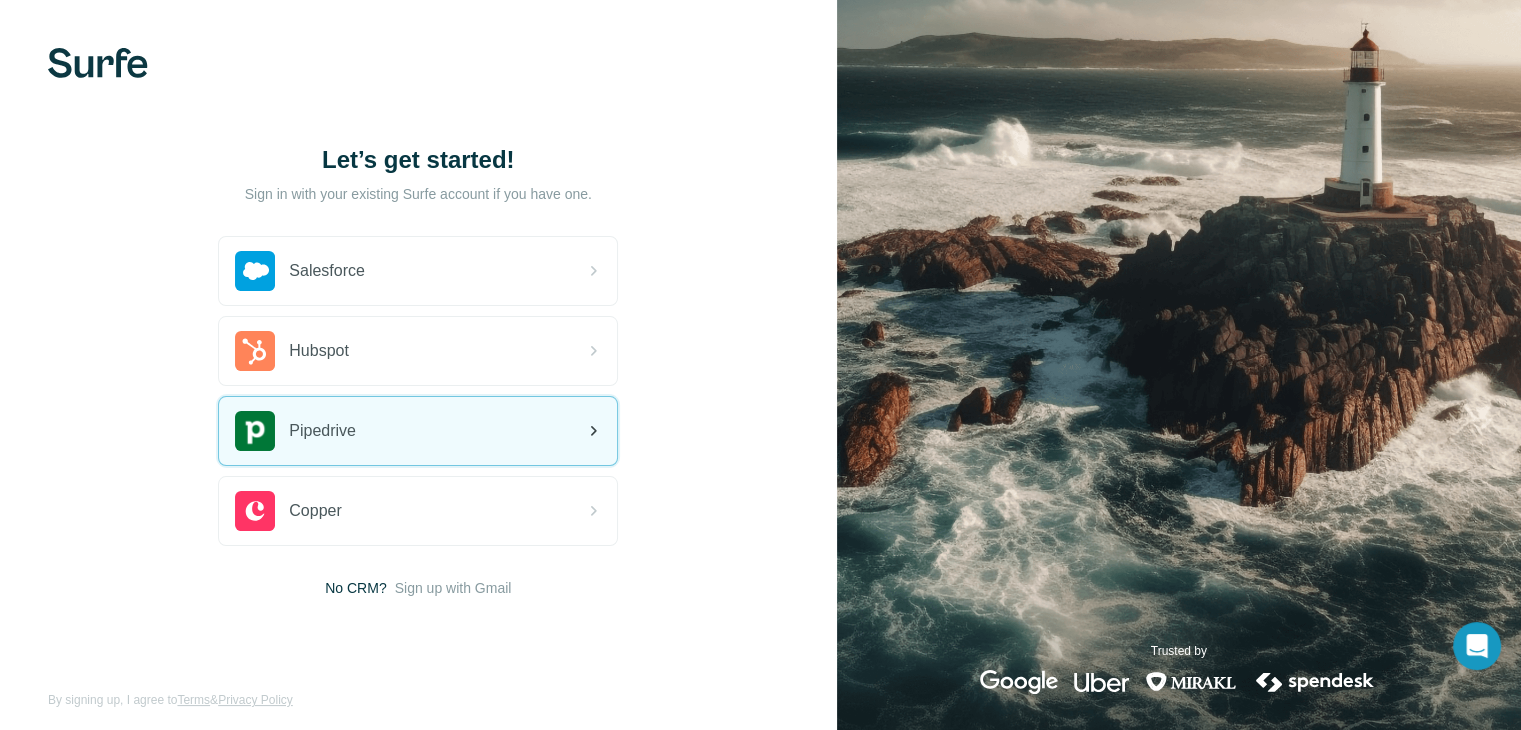 click on "Pipedrive" at bounding box center [418, 431] 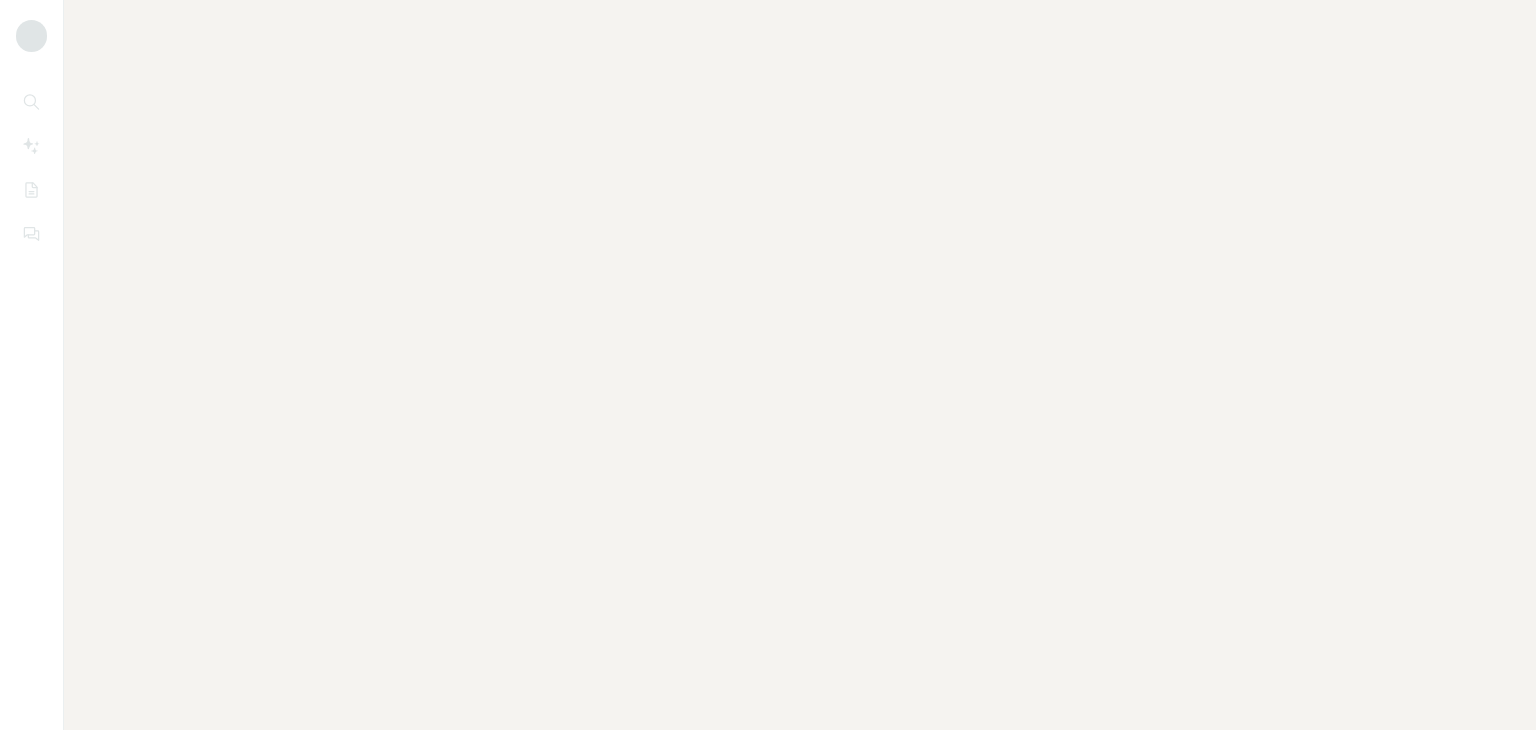 scroll, scrollTop: 0, scrollLeft: 0, axis: both 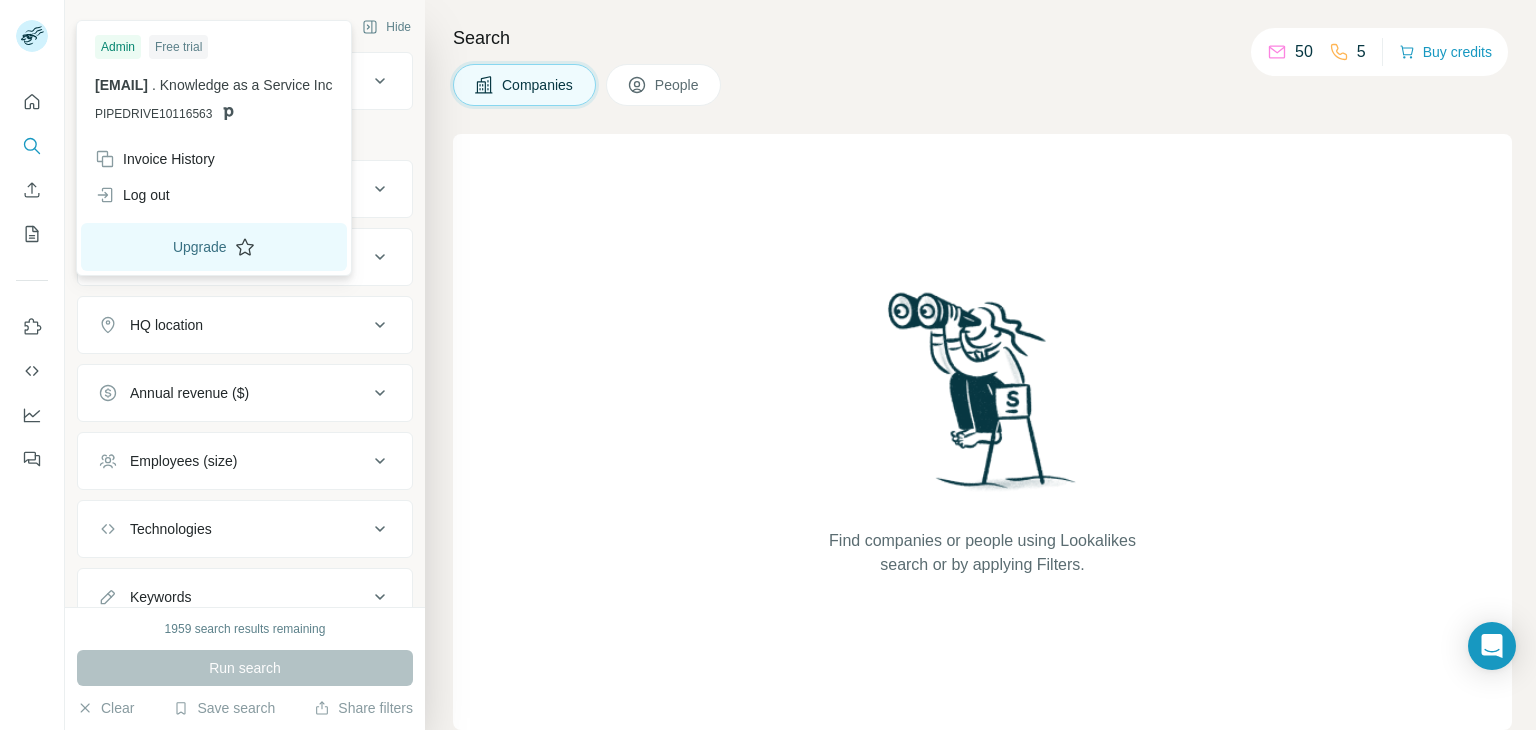 click on "Upgrade" at bounding box center (214, 247) 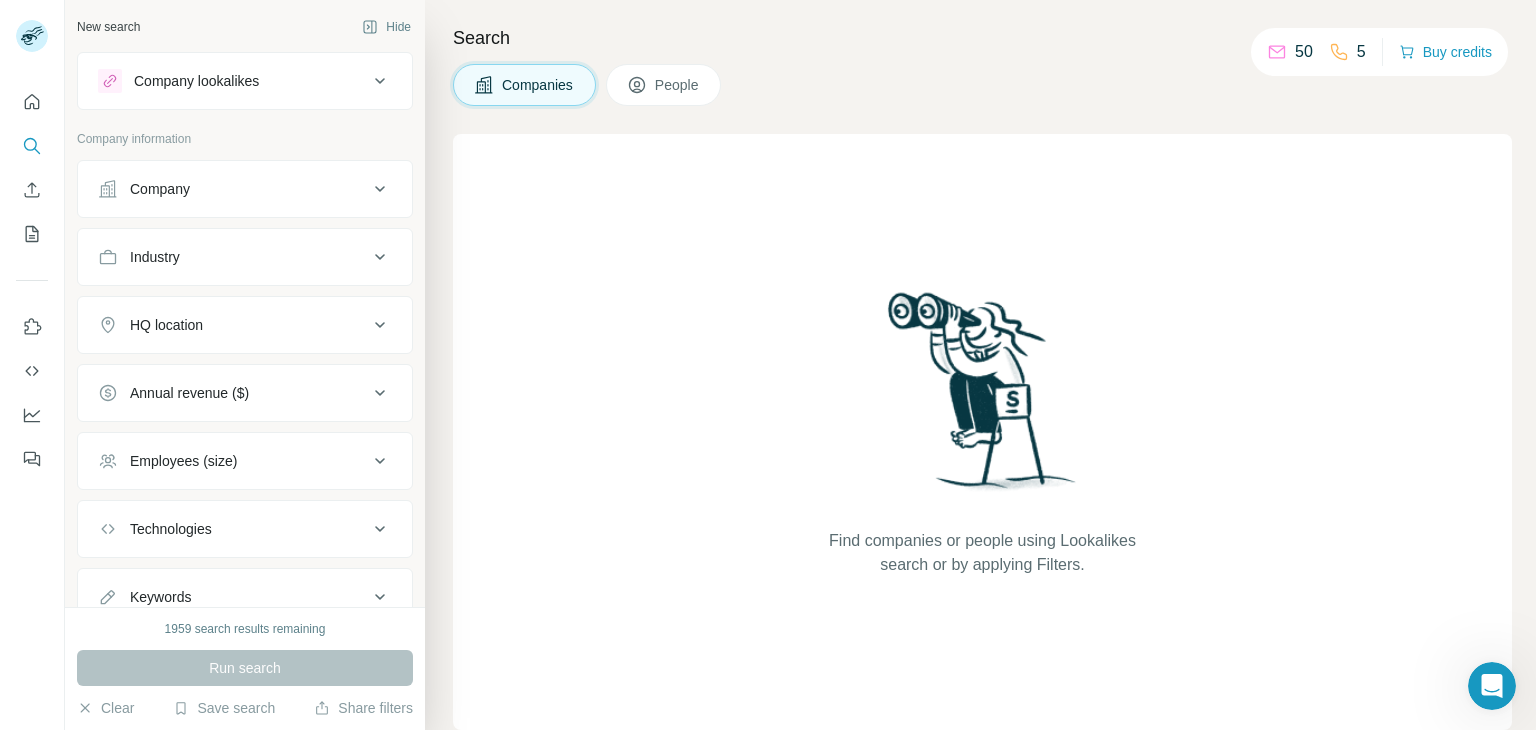 scroll, scrollTop: 0, scrollLeft: 0, axis: both 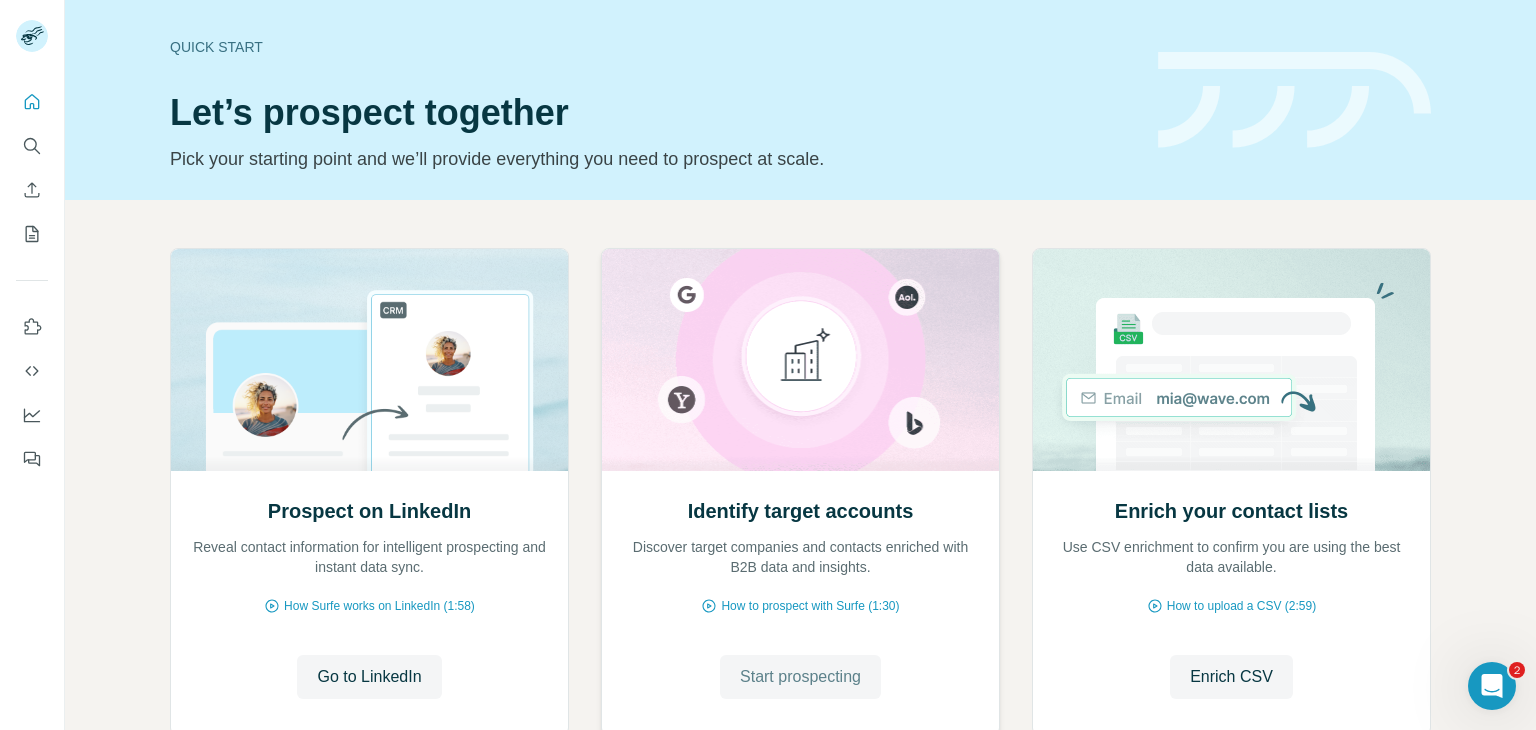 click on "Start prospecting" at bounding box center (800, 677) 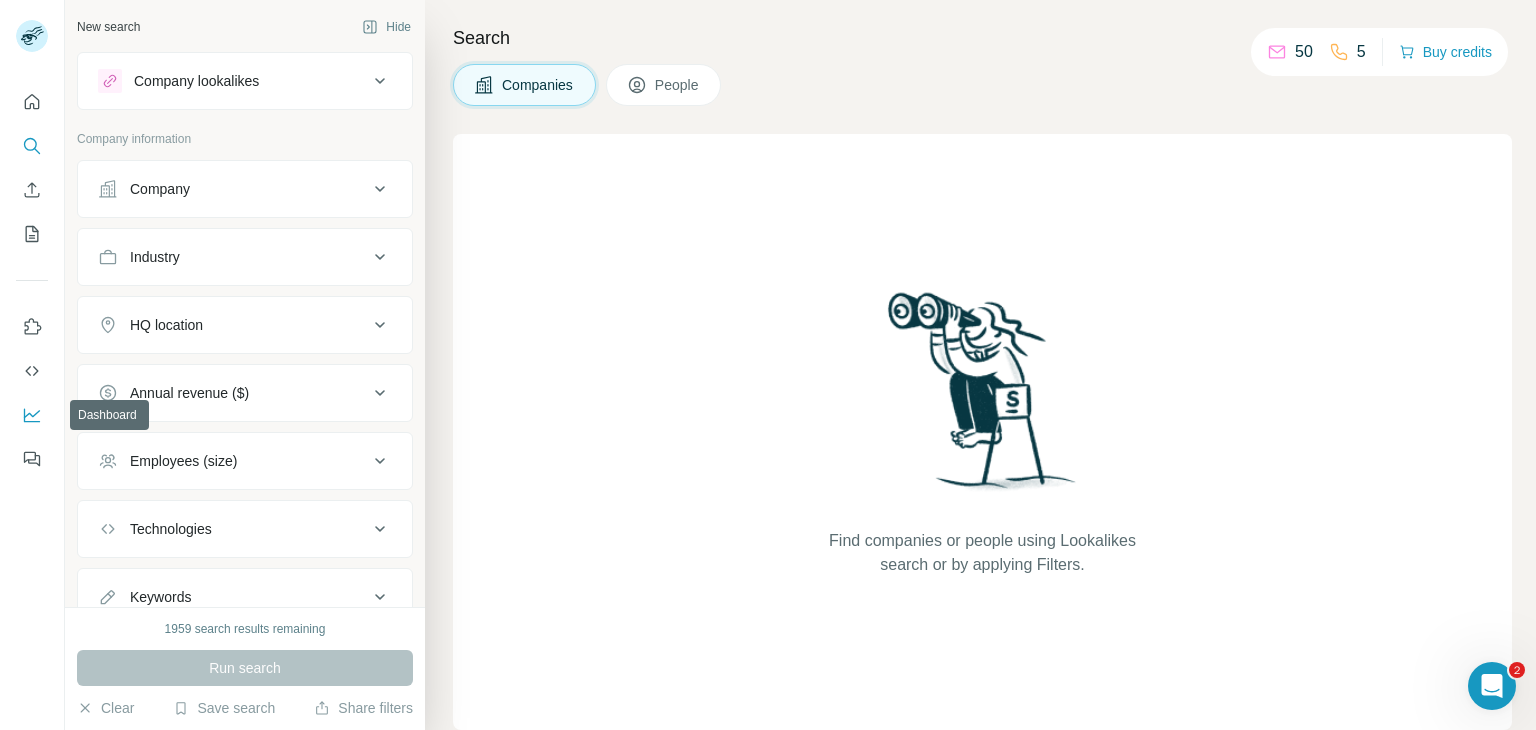 click 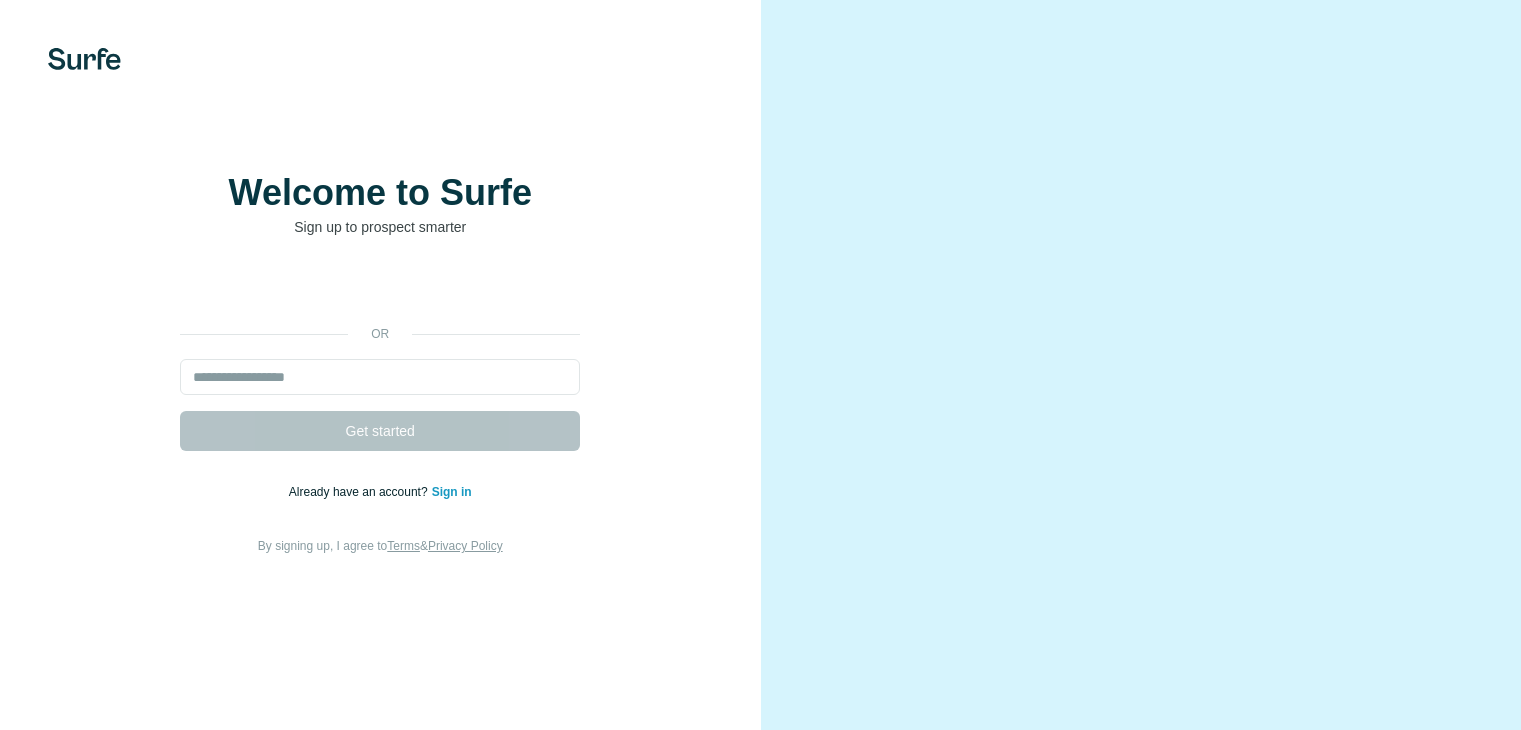 scroll, scrollTop: 0, scrollLeft: 0, axis: both 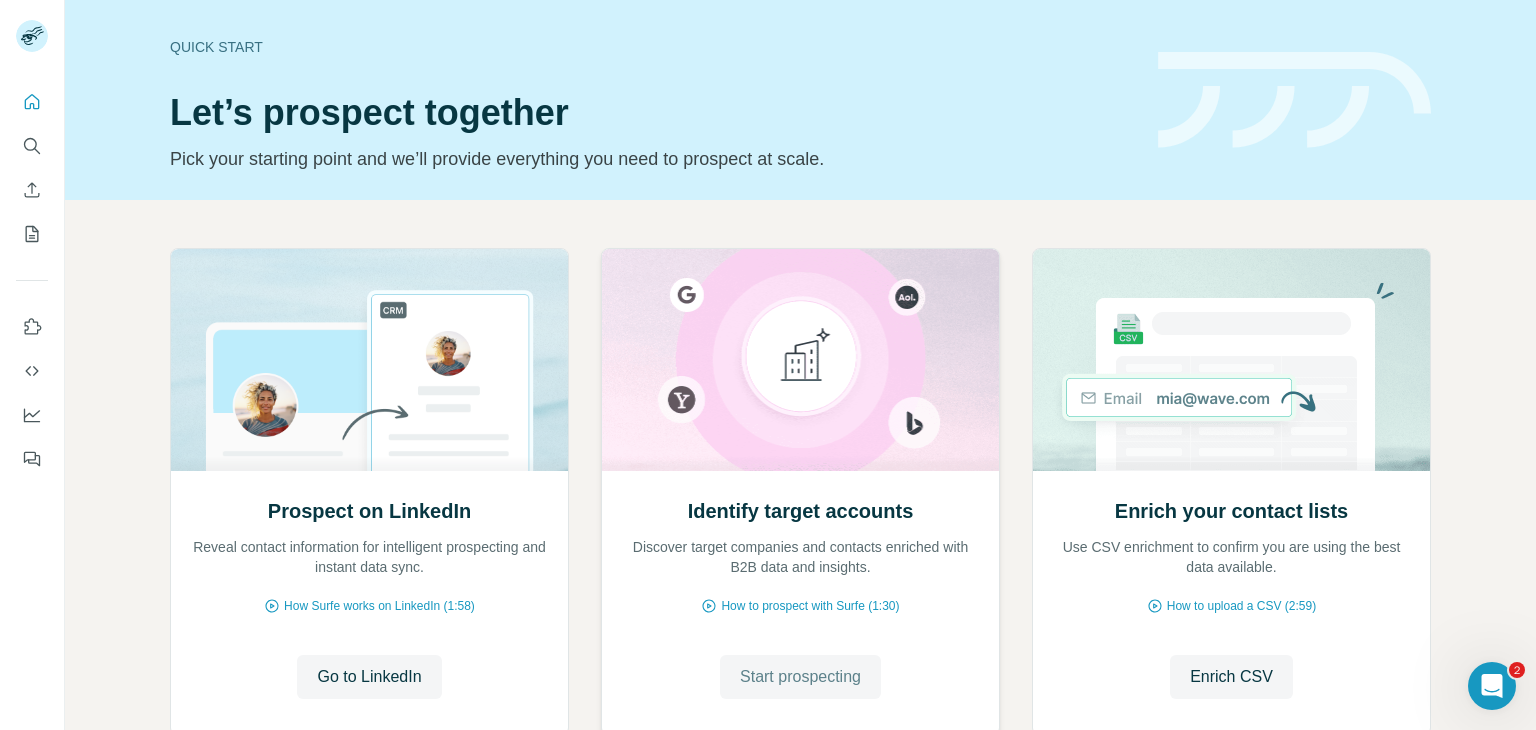 click on "Start prospecting" at bounding box center [800, 677] 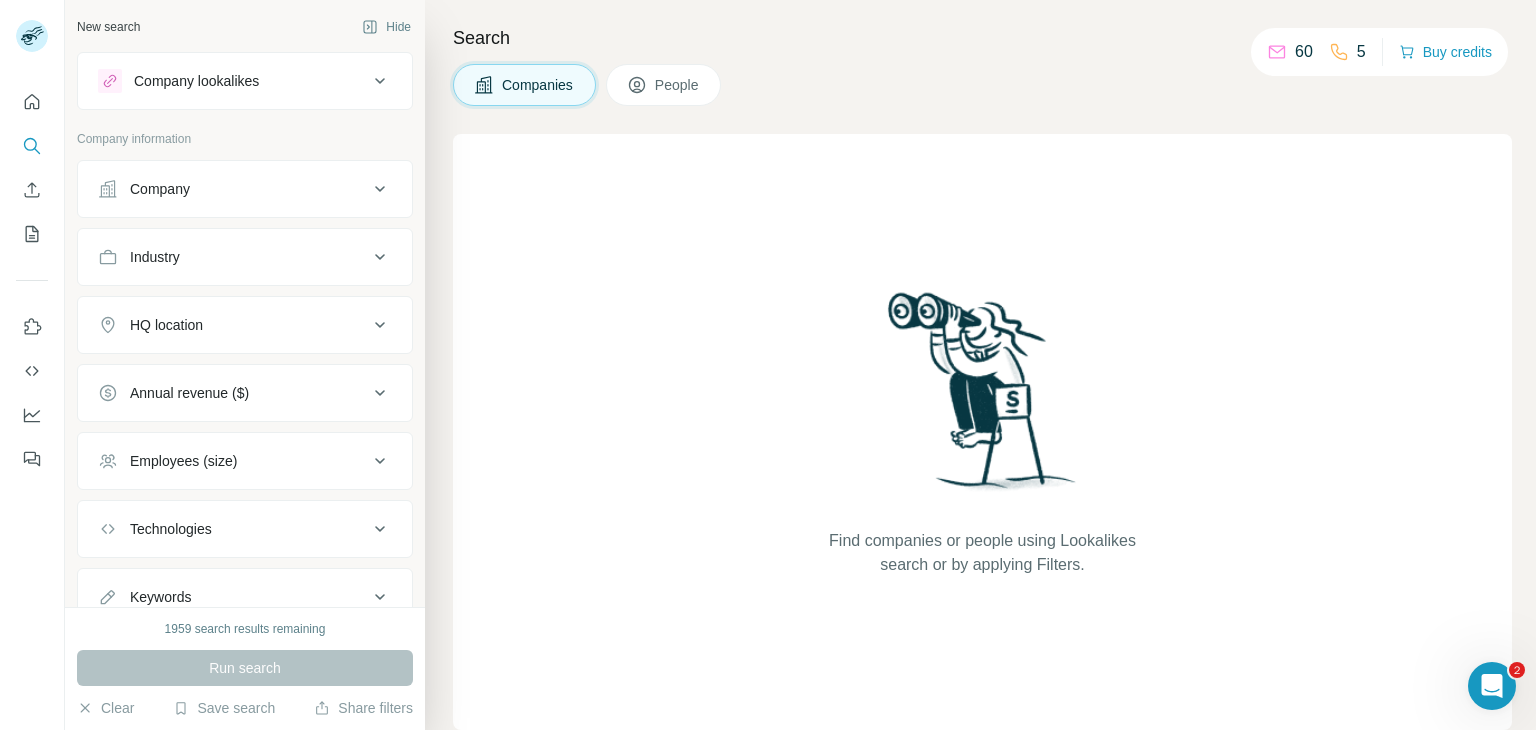click on "2" at bounding box center [1492, 686] 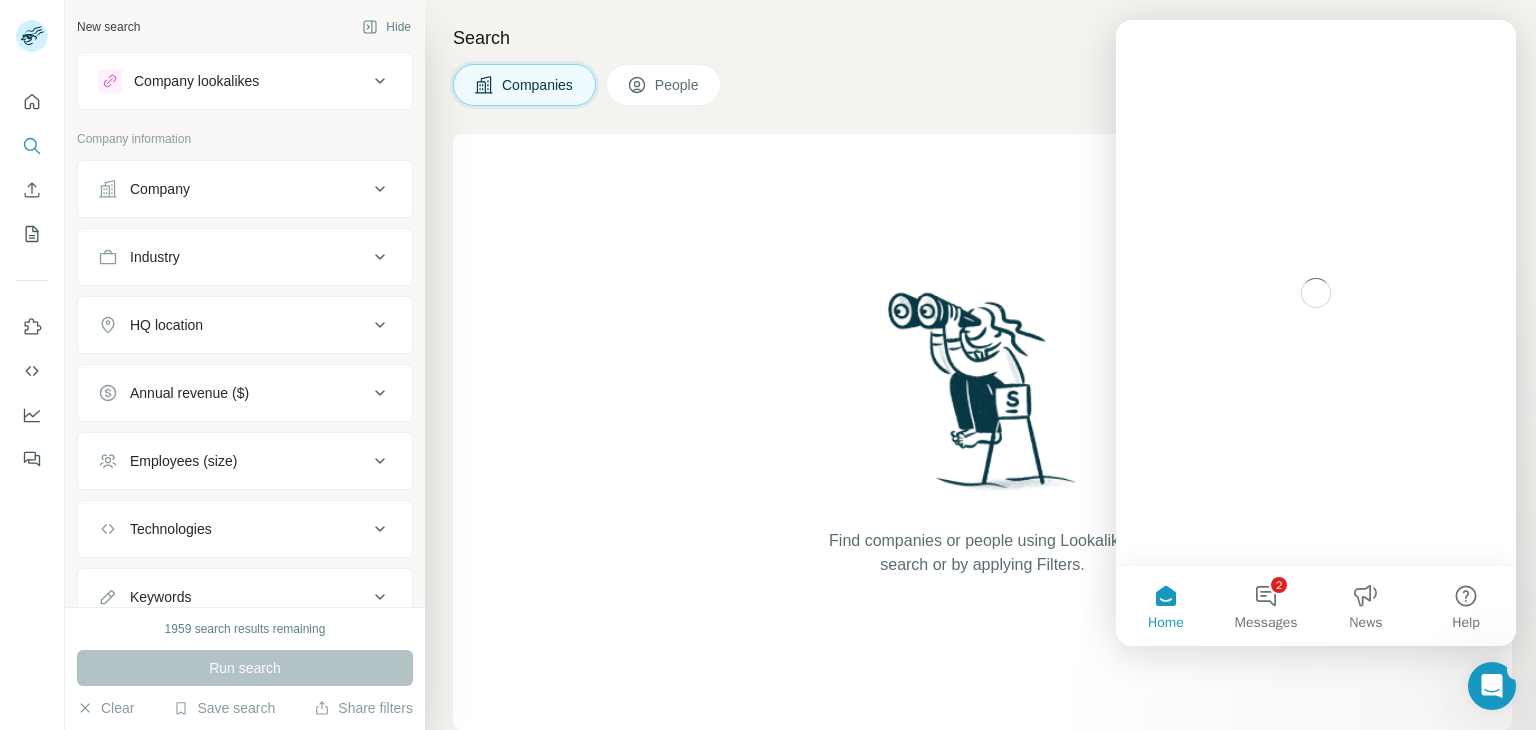 scroll, scrollTop: 0, scrollLeft: 0, axis: both 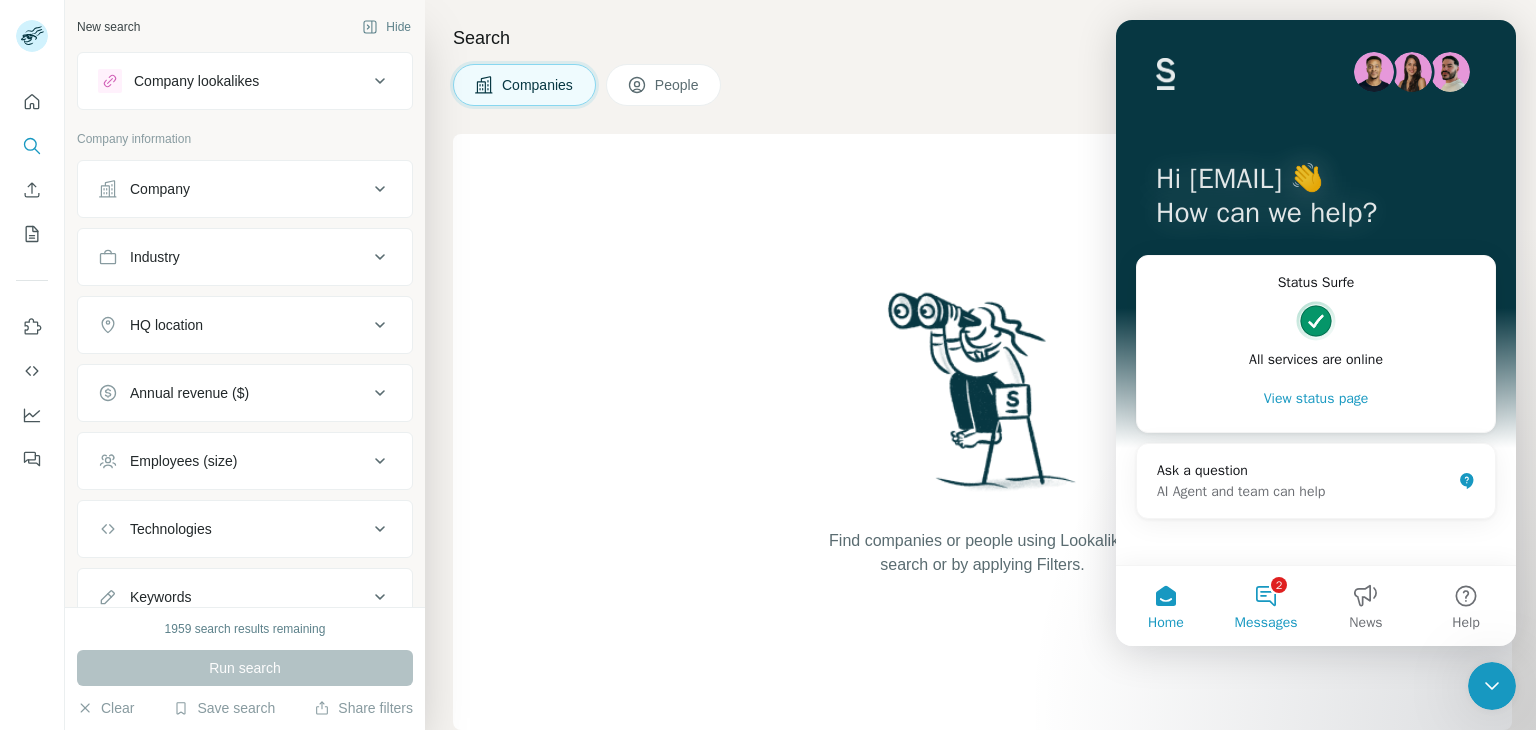 click on "2 Messages" at bounding box center (1266, 606) 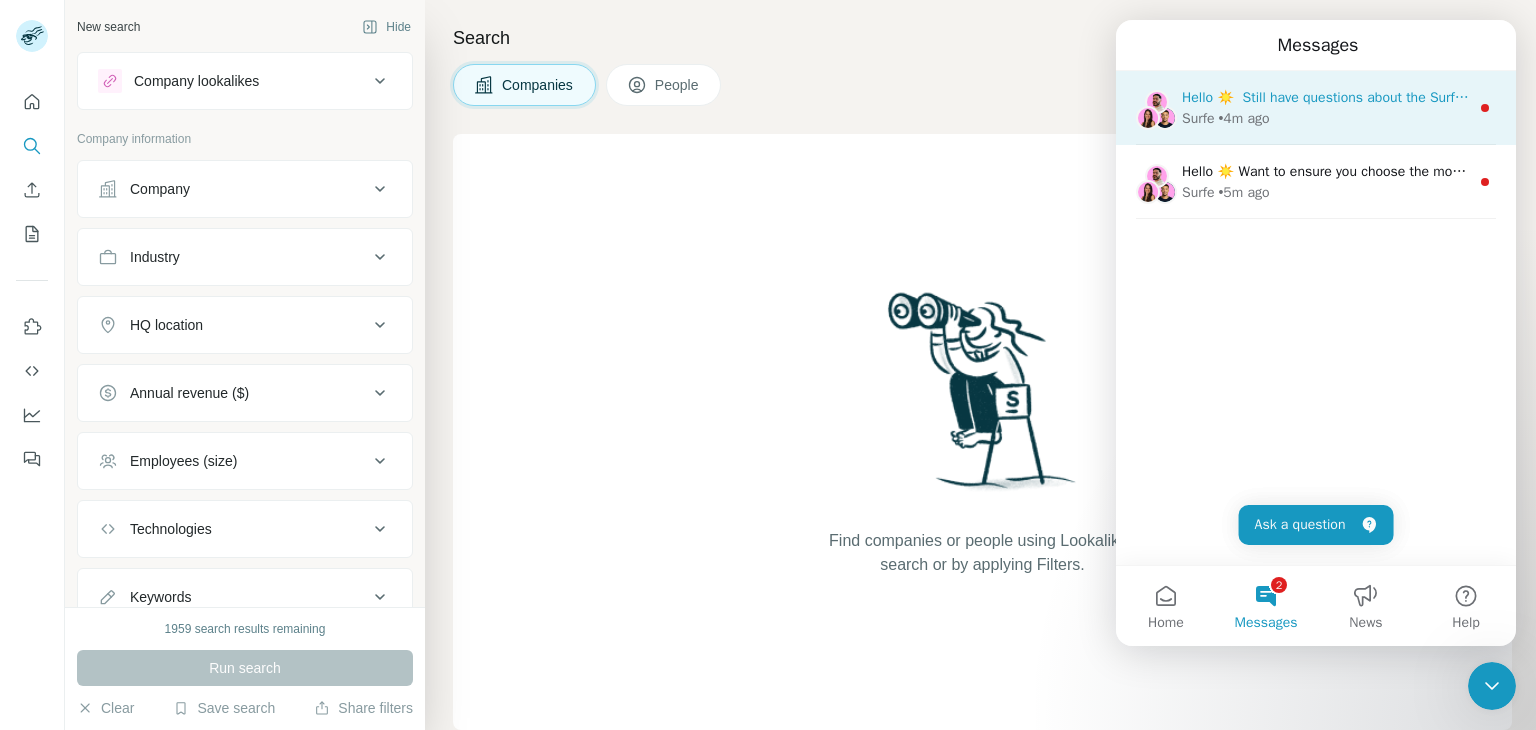 click on "Surfe •  4m ago" at bounding box center (1325, 118) 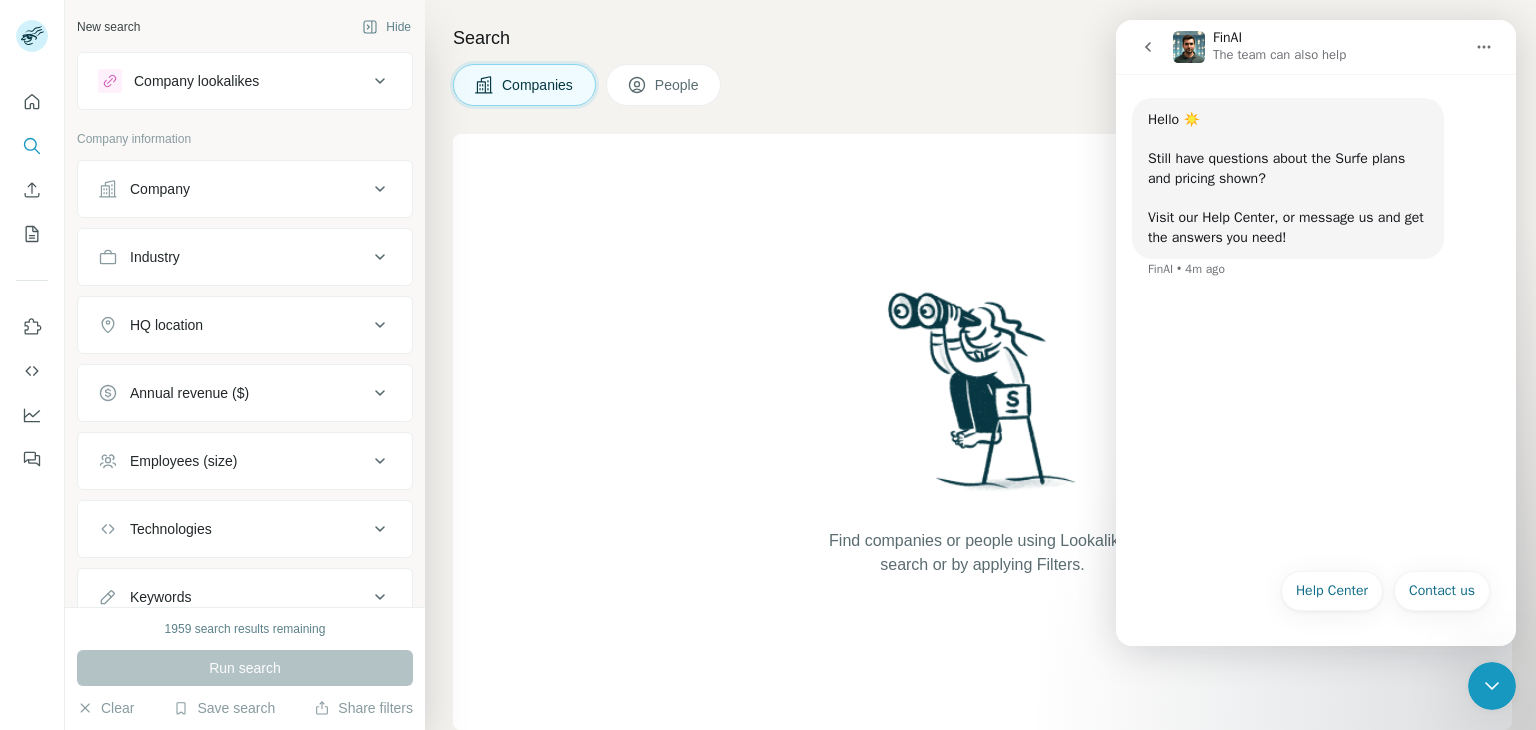 click 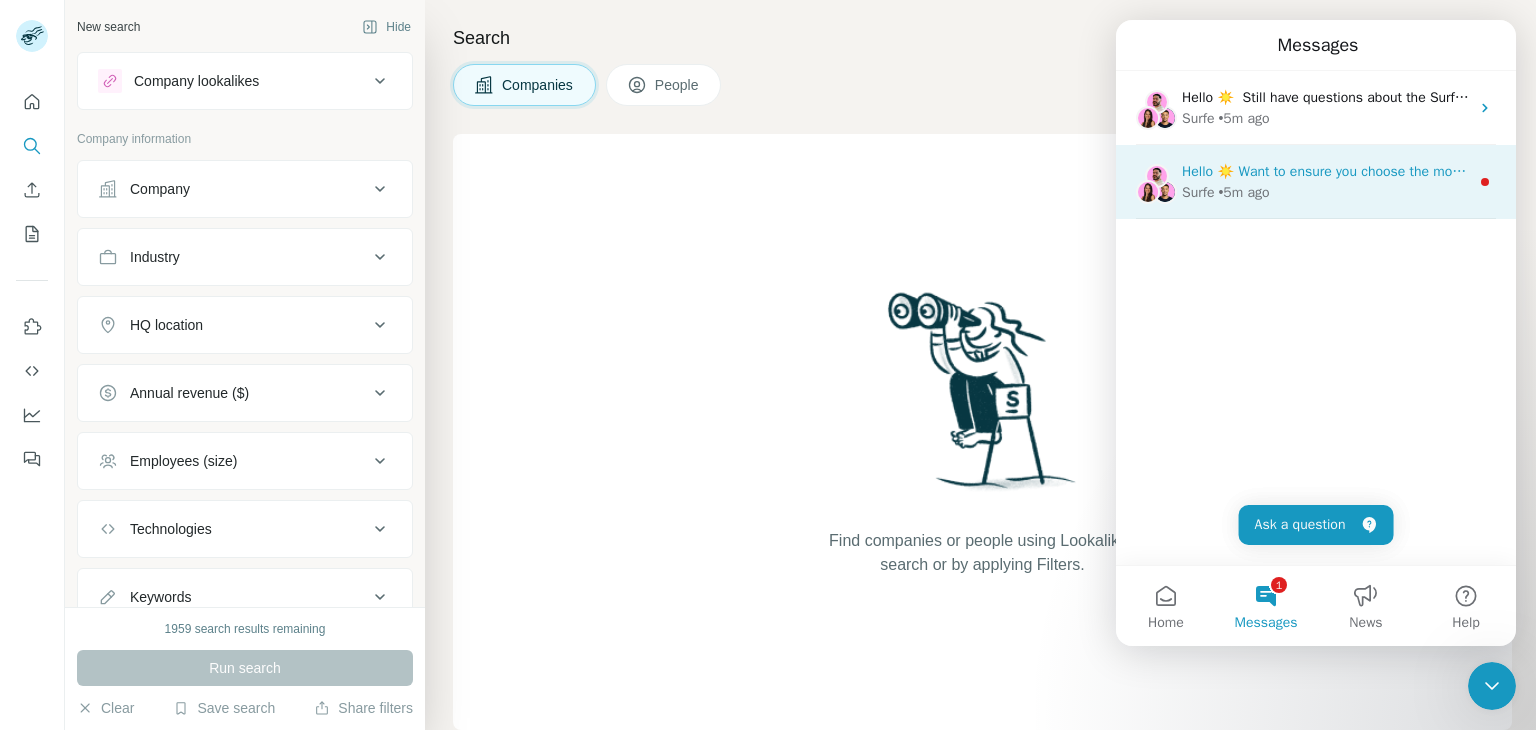 click on "Hello ☀️   Want to ensure you choose the most suitable Surfe plan for you and your team? Check our pricing page or just to speak to us! 🌺" at bounding box center [1607, 171] 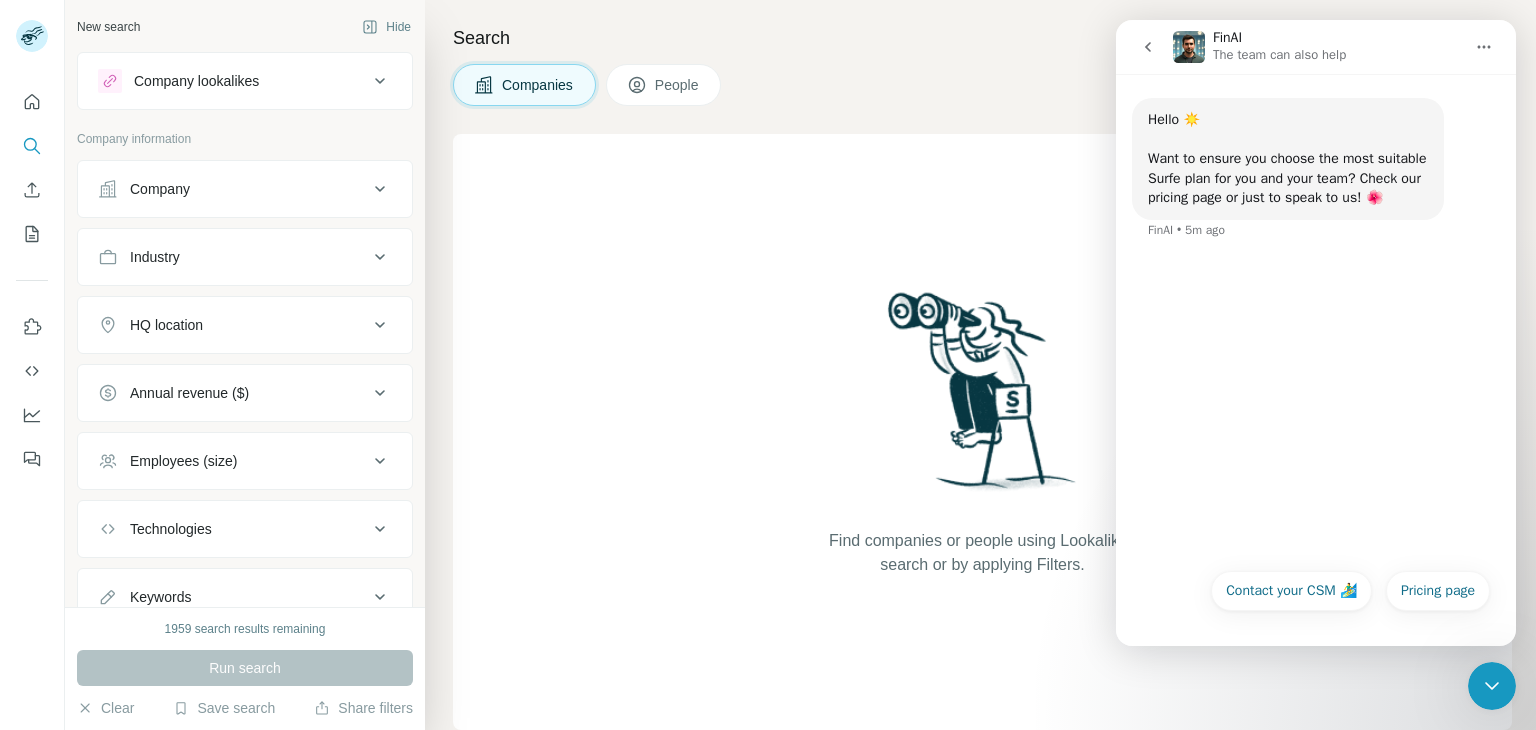 click 